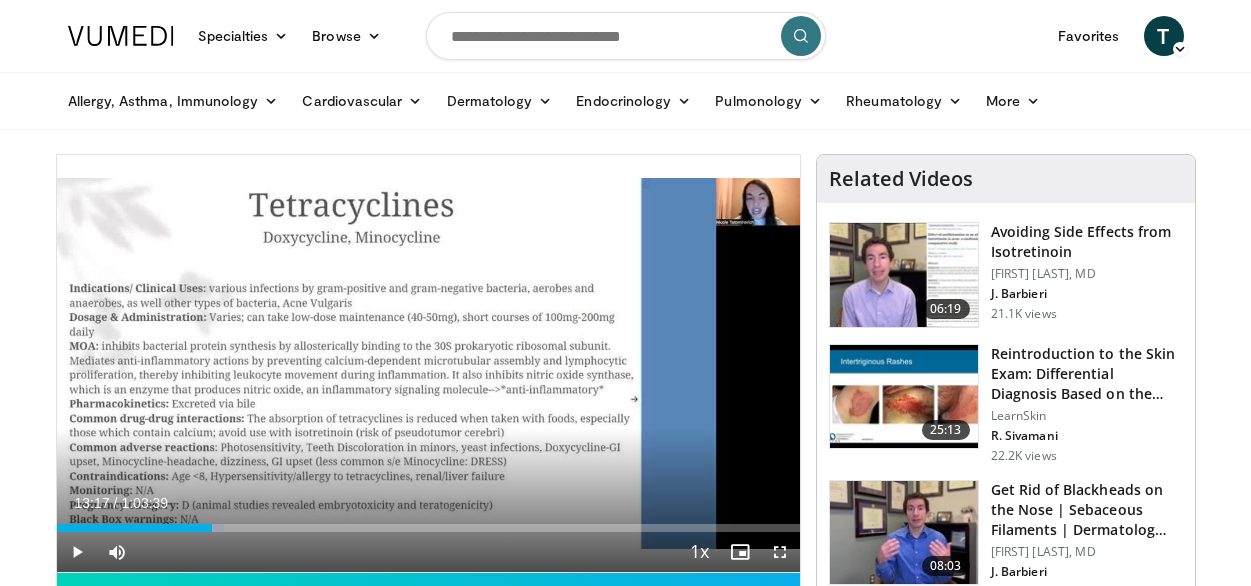 scroll, scrollTop: 0, scrollLeft: 0, axis: both 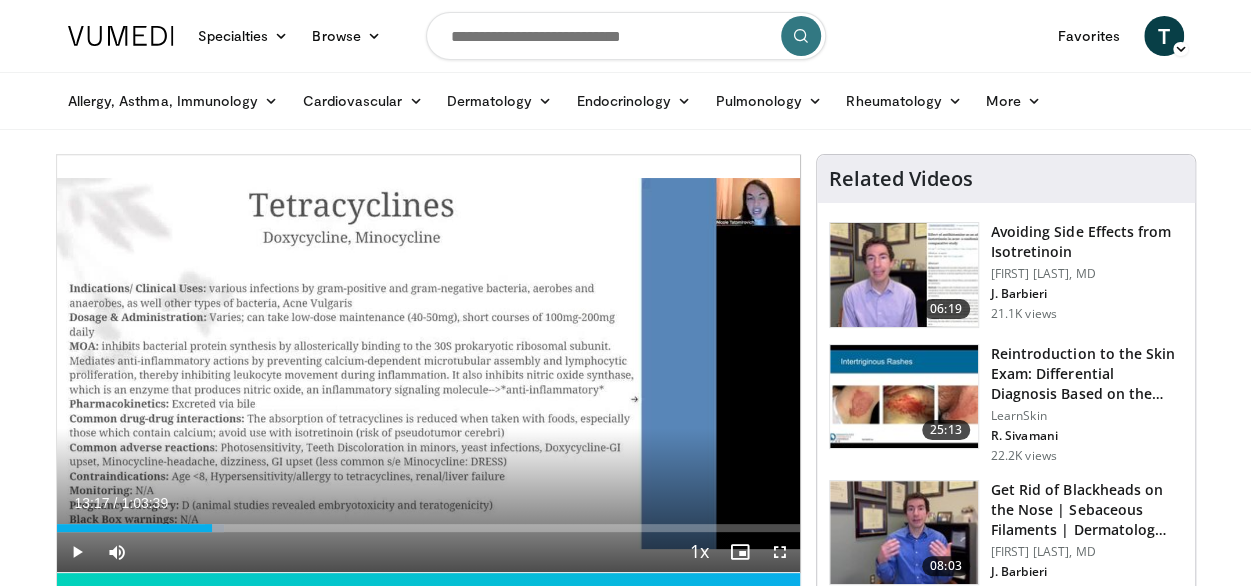 click at bounding box center (77, 552) 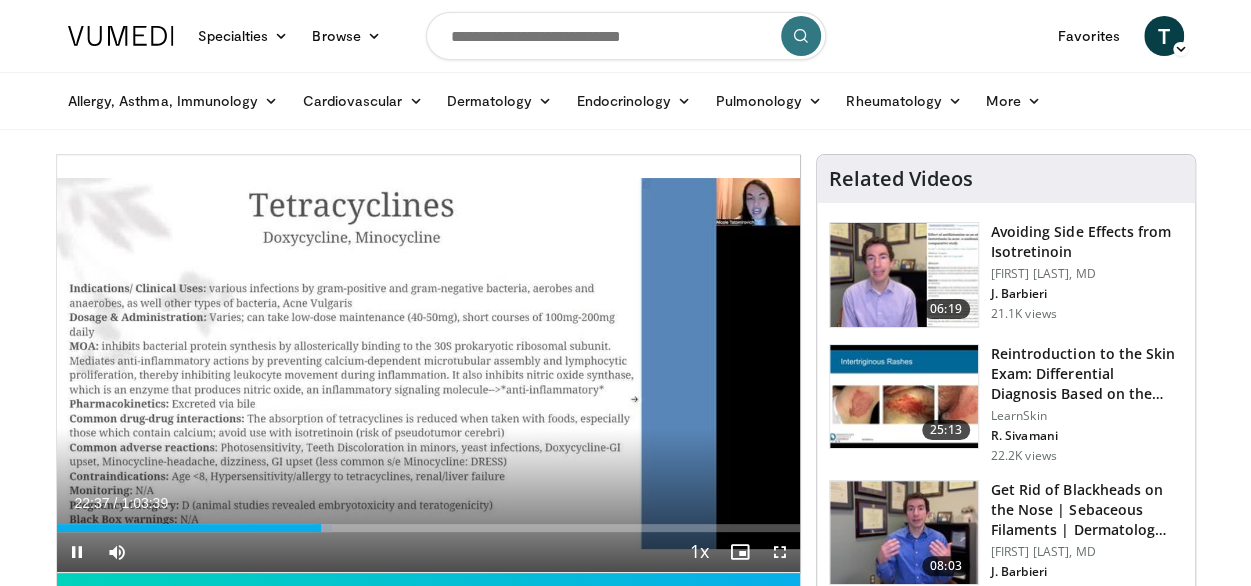 click at bounding box center [77, 552] 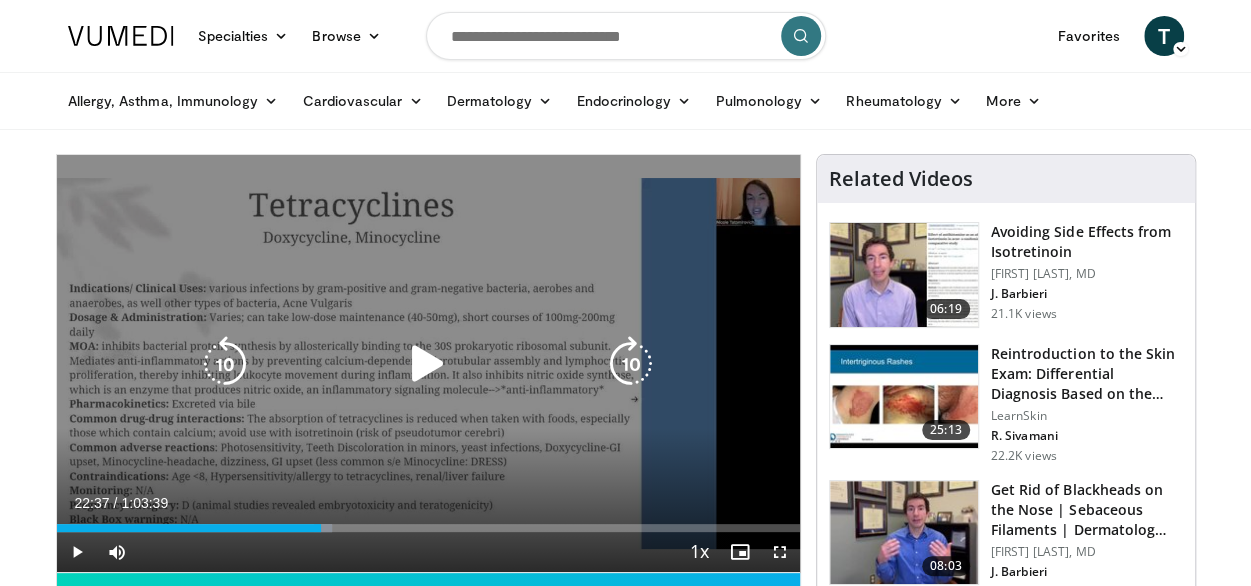 click at bounding box center [428, 364] 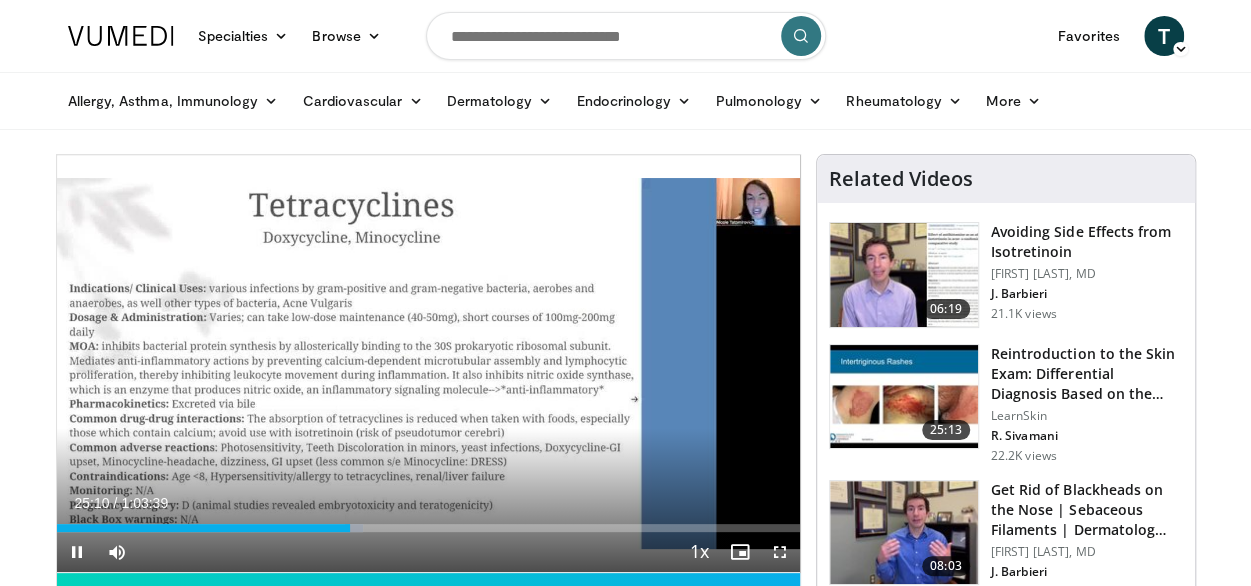 click on "**********" at bounding box center (428, 364) 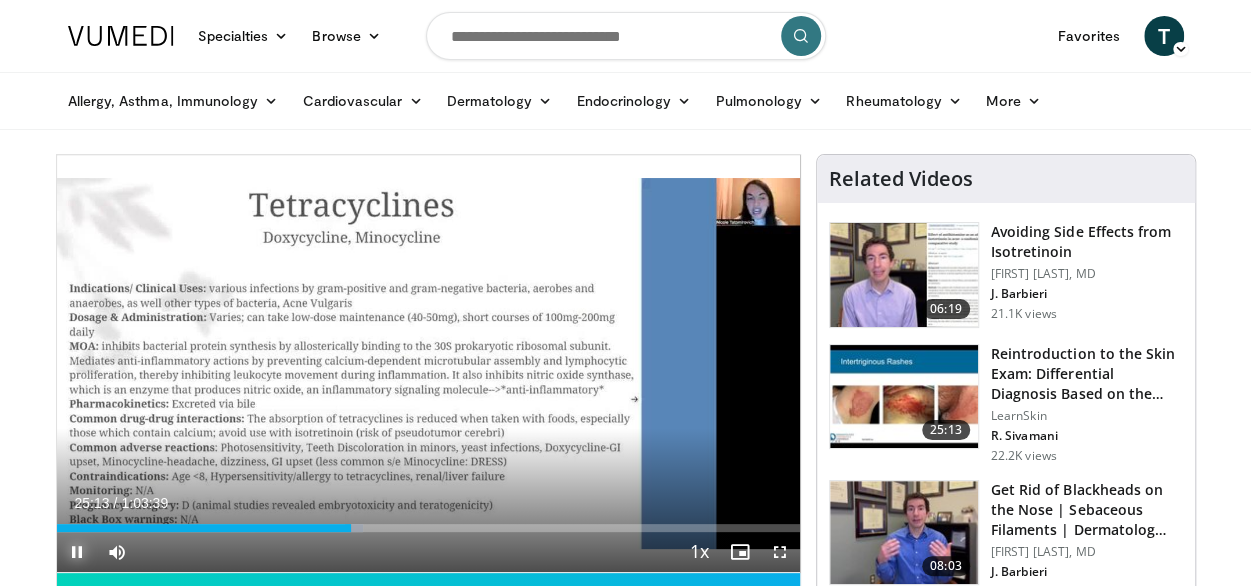 click at bounding box center [77, 552] 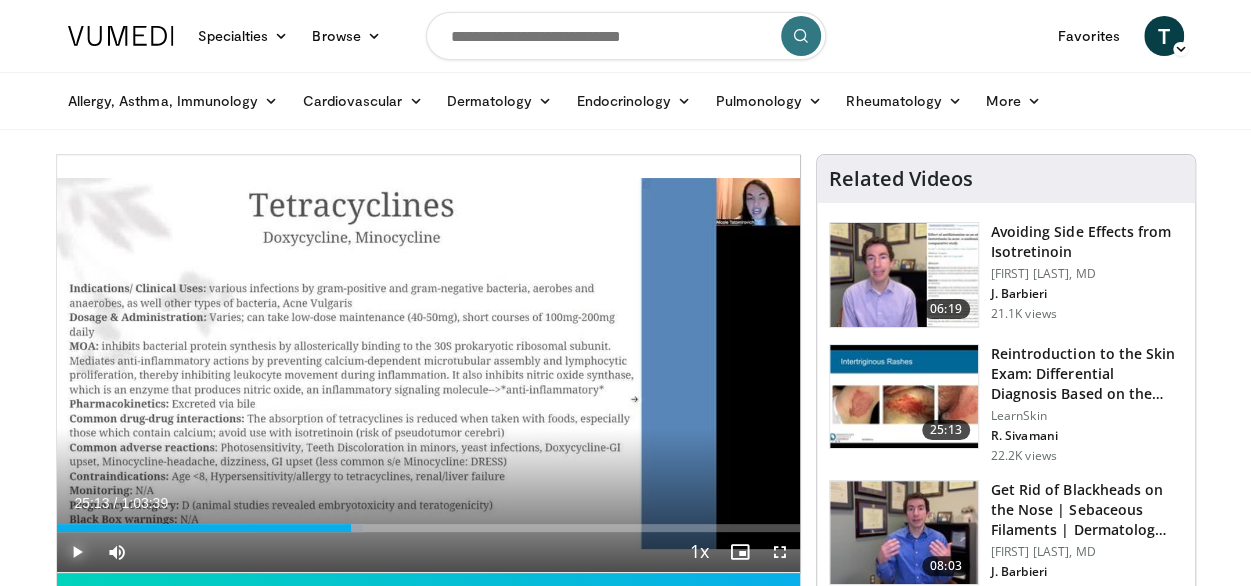 click at bounding box center [77, 552] 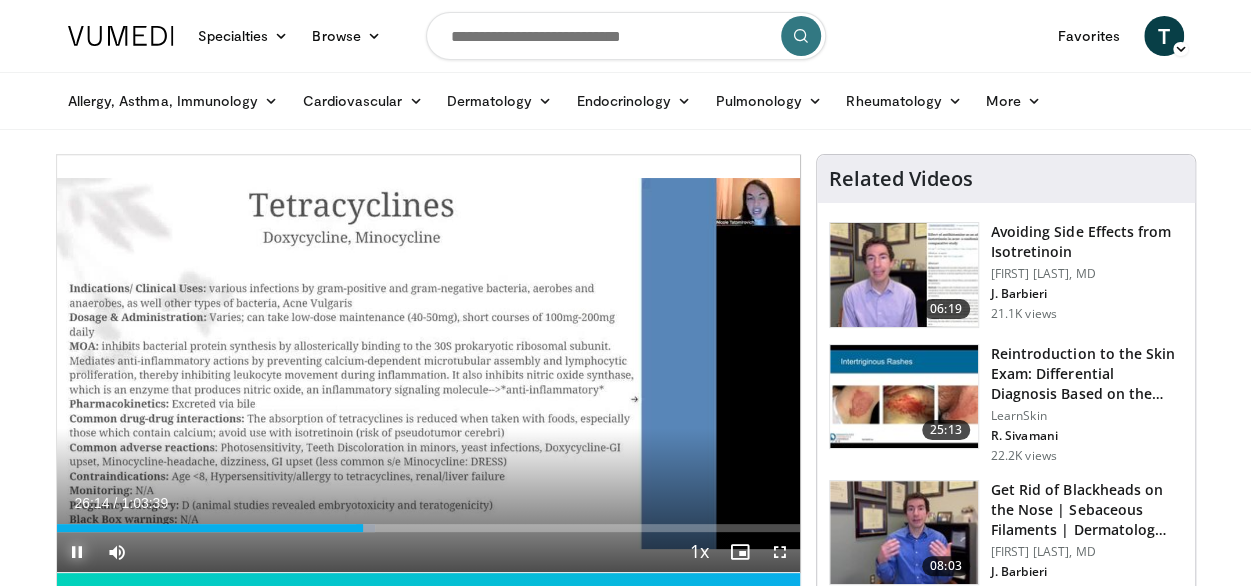 click at bounding box center [77, 552] 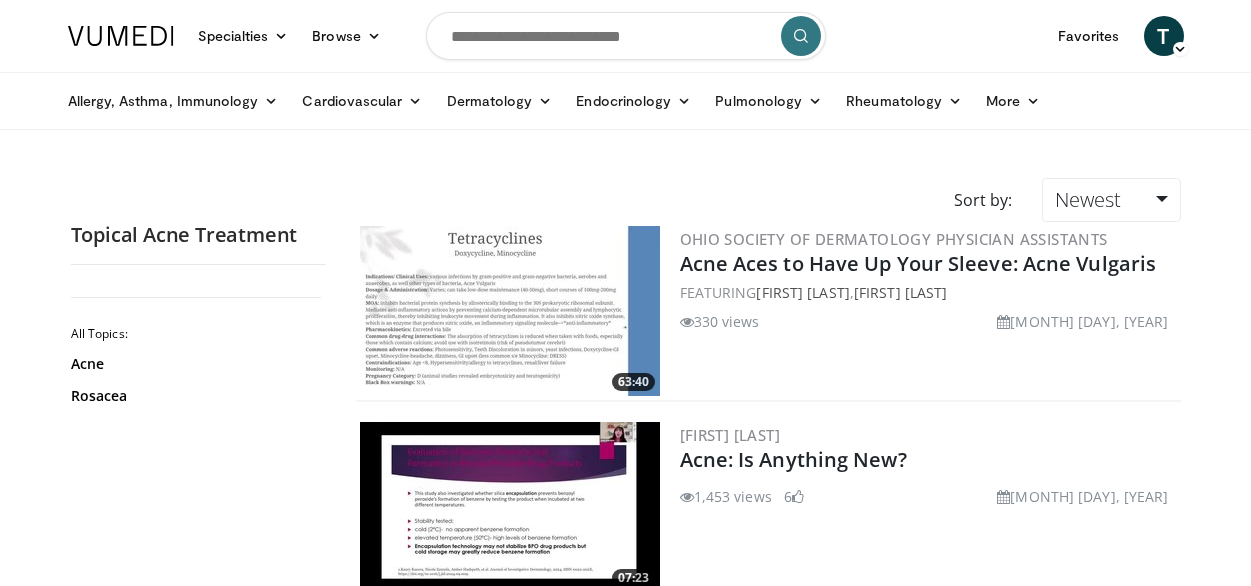 scroll, scrollTop: 0, scrollLeft: 0, axis: both 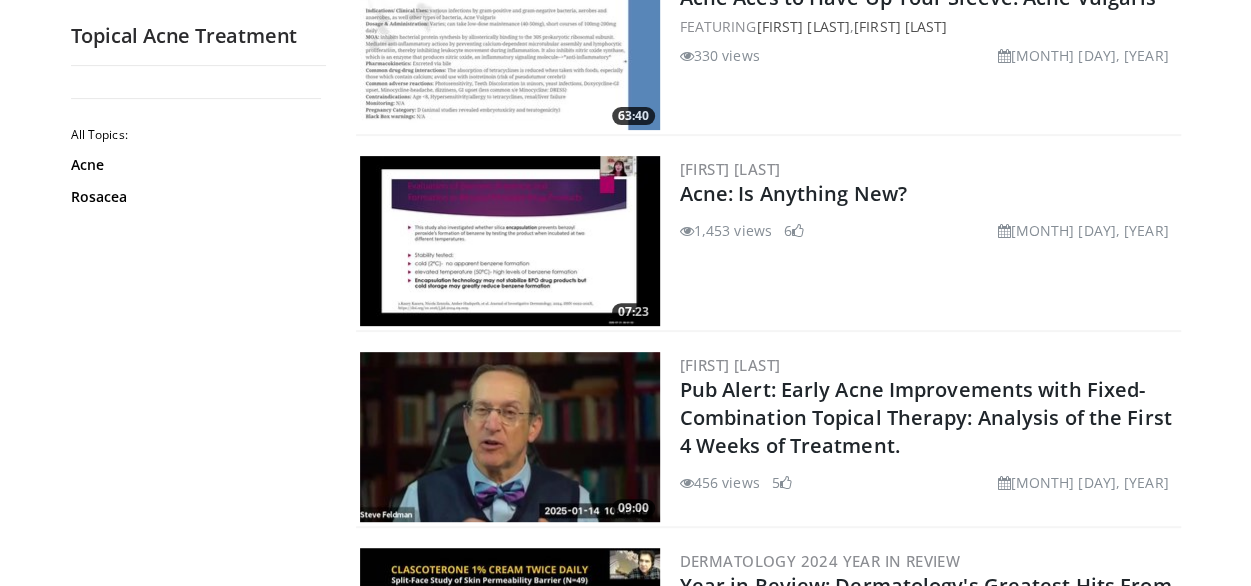 click at bounding box center (510, 241) 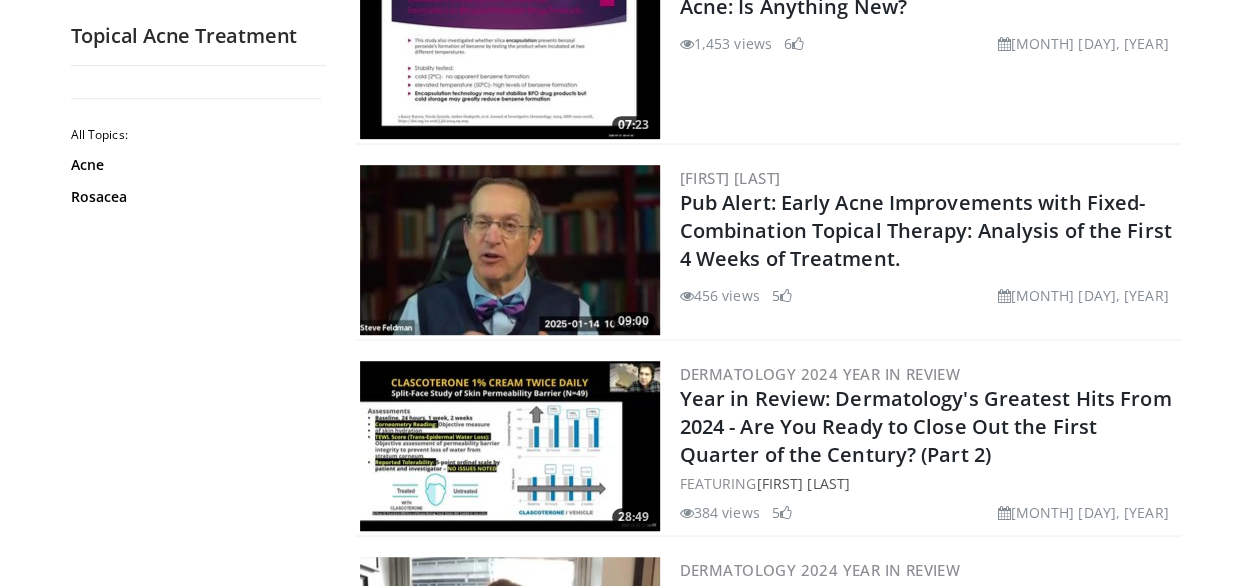 scroll, scrollTop: 493, scrollLeft: 0, axis: vertical 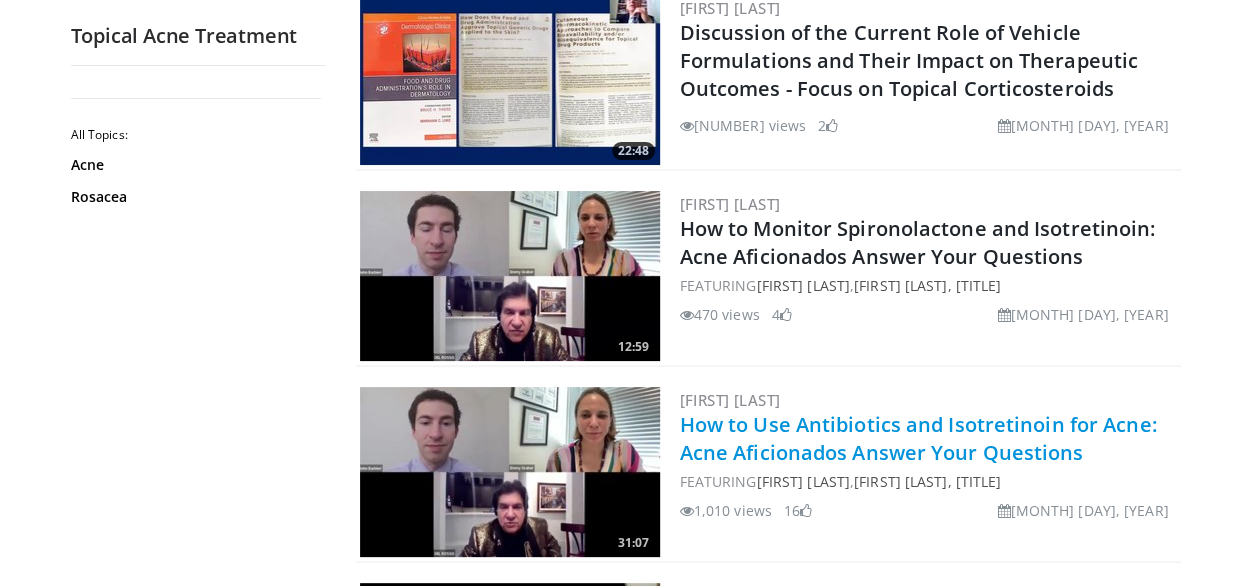click on "How to Use Antibiotics and Isotretinoin for Acne: Acne Aficionados Answer Your Questions" at bounding box center (918, 438) 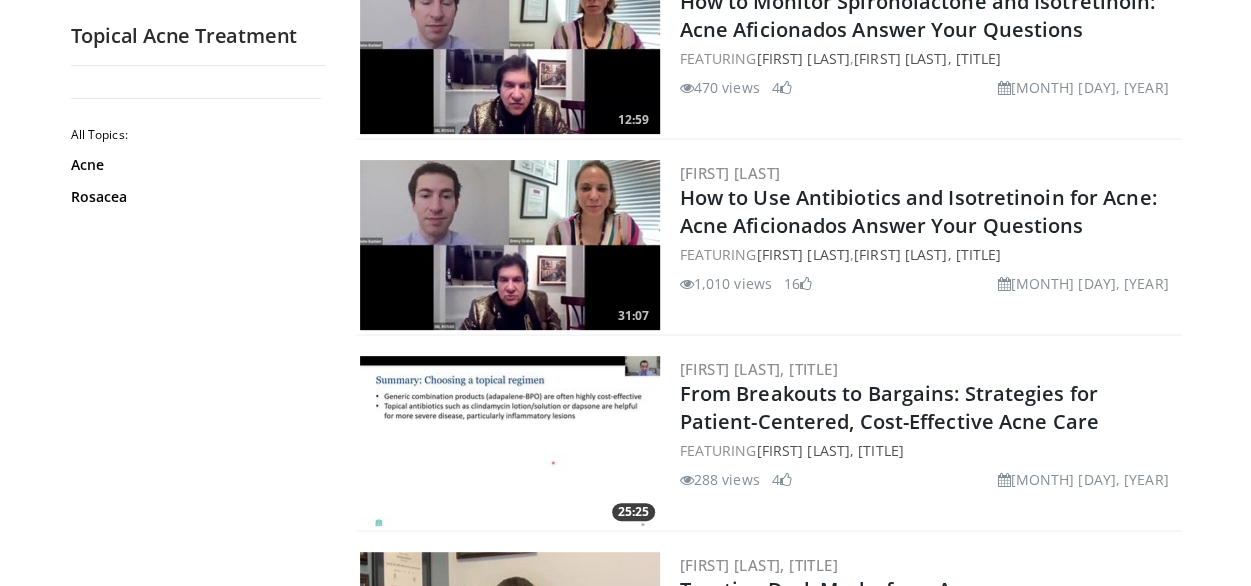 scroll, scrollTop: 4052, scrollLeft: 0, axis: vertical 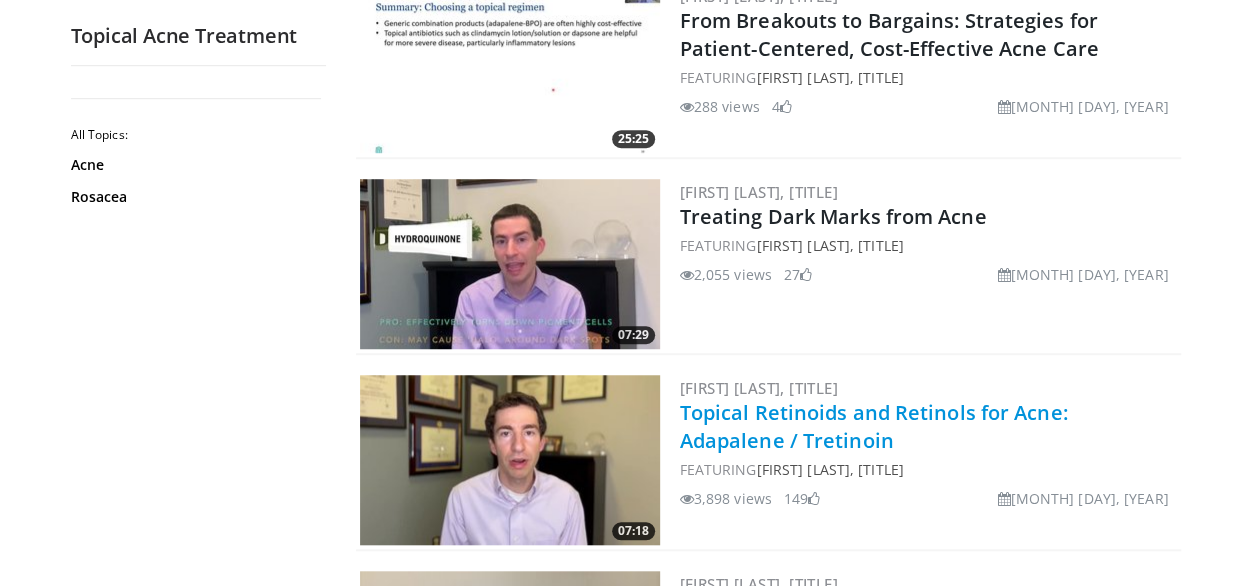 click on "Topical Retinoids and Retinols for Acne: Adapalene / Tretinoin" at bounding box center [874, 426] 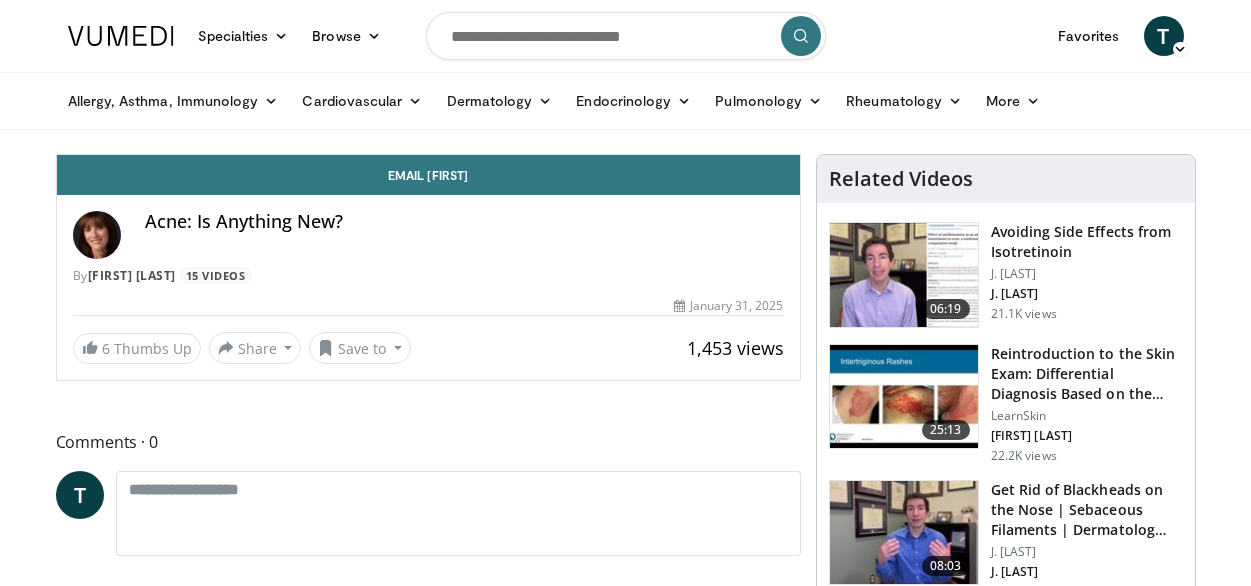 scroll, scrollTop: 0, scrollLeft: 0, axis: both 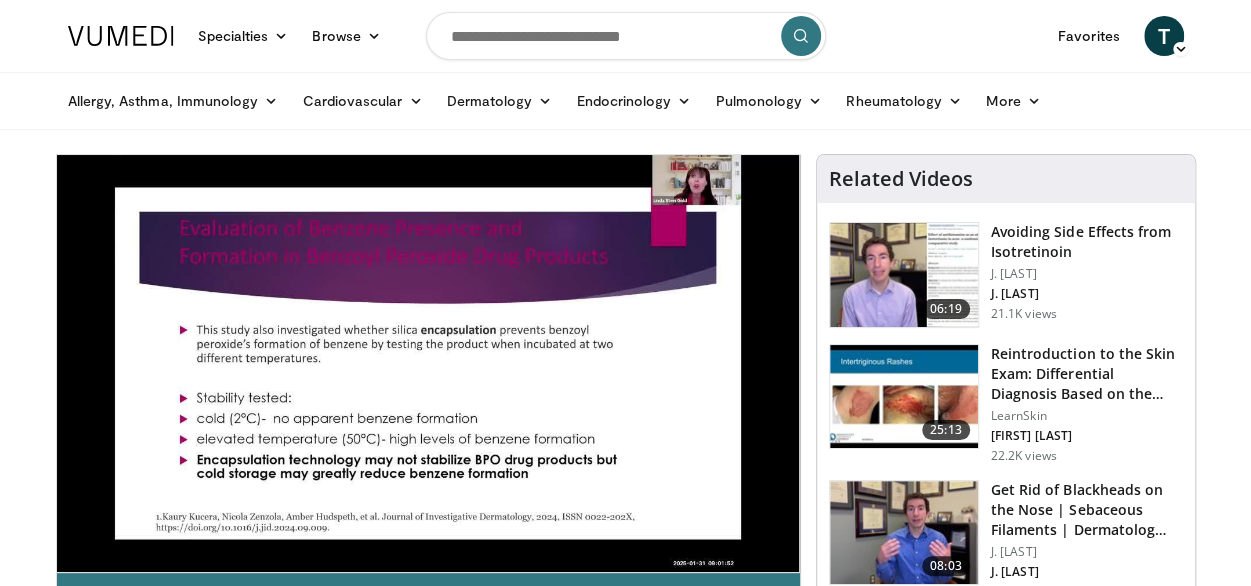 click on "Specialties
Adult & Family Medicine
Allergy, Asthma, Immunology
Anesthesiology
Cardiology
Dental
Dermatology
Endocrinology
Gastroenterology & Hepatology
General Surgery
Hematology & Oncology
Infectious Disease
Nephrology
Neurology
Neurosurgery
Obstetrics & Gynecology
Ophthalmology
Oral Maxillofacial
Orthopaedics
Otolaryngology
Pediatrics
Plastic Surgery
Podiatry
Psychiatry
Pulmonology
Radiation Oncology
Radiology
Rheumatology
Urology" at bounding box center (625, 1506) 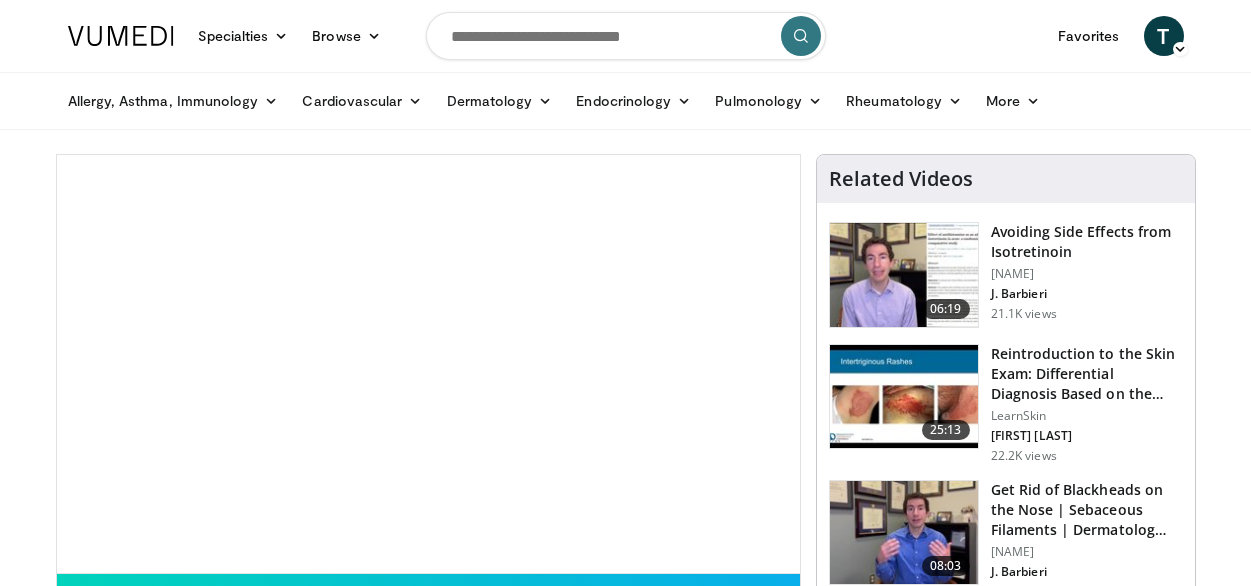 scroll, scrollTop: 0, scrollLeft: 0, axis: both 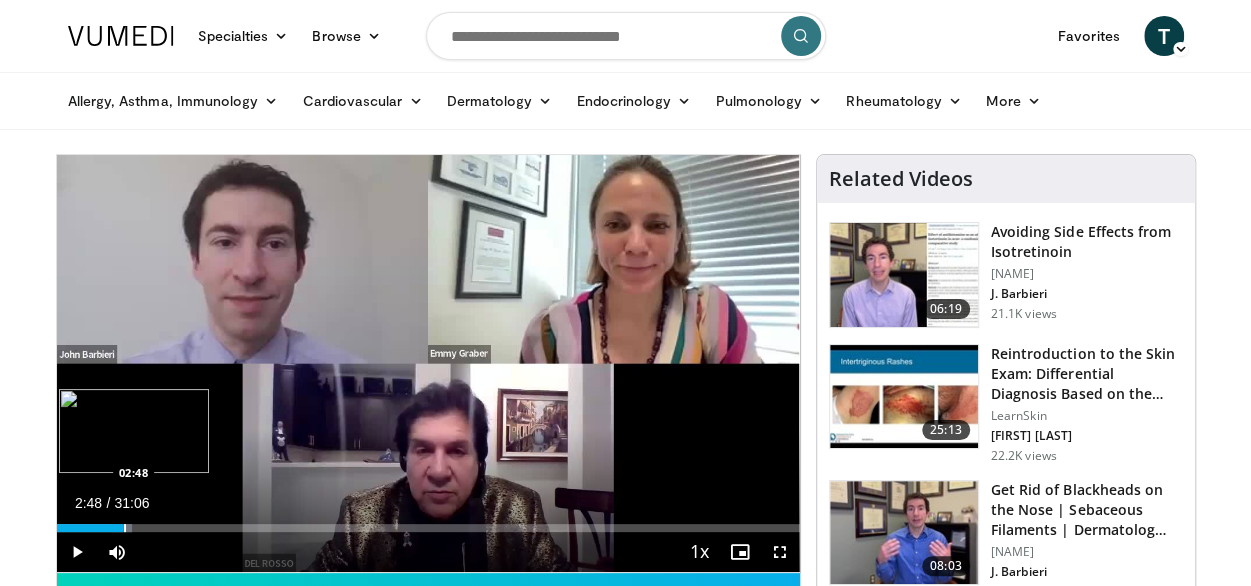 drag, startPoint x: 91, startPoint y: 524, endPoint x: 123, endPoint y: 521, distance: 32.140316 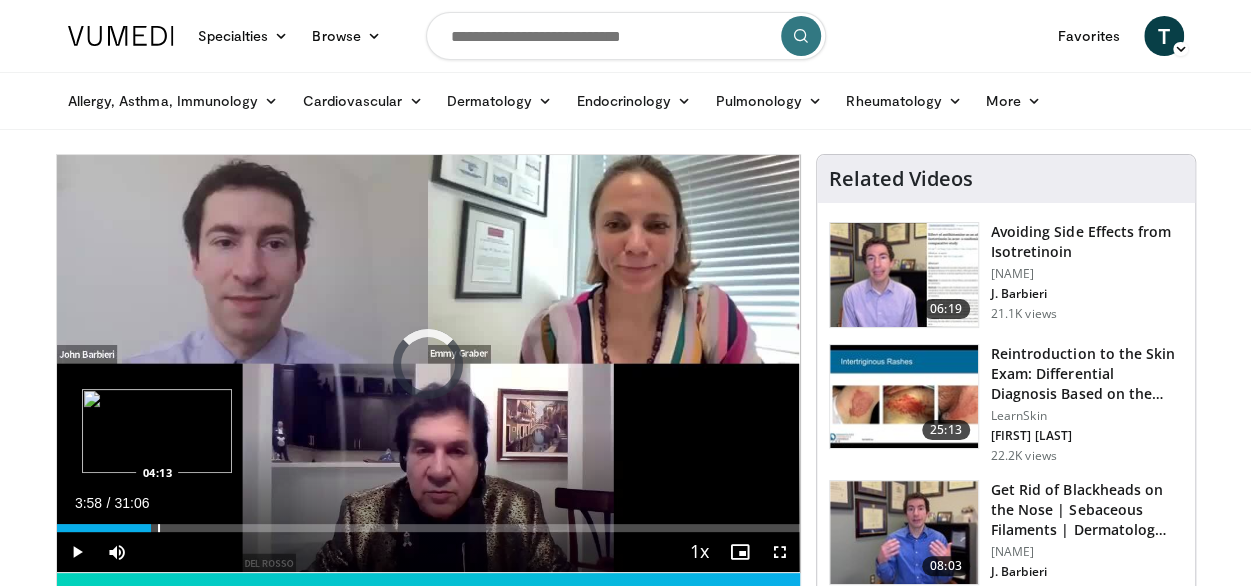 drag, startPoint x: 122, startPoint y: 529, endPoint x: 158, endPoint y: 519, distance: 37.363083 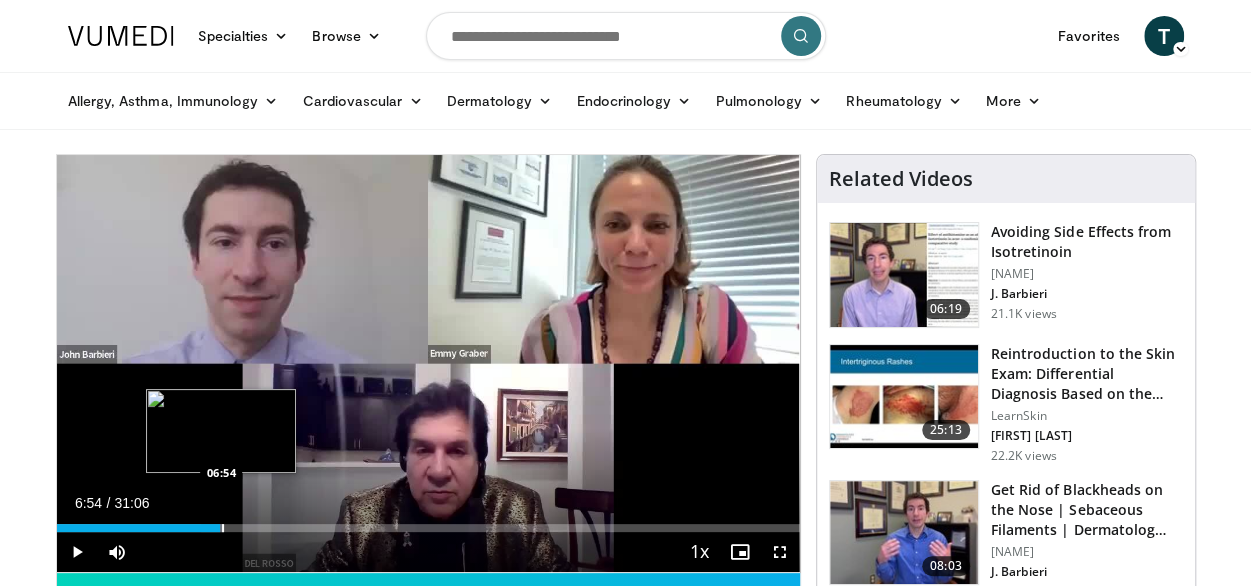 drag, startPoint x: 187, startPoint y: 531, endPoint x: 220, endPoint y: 521, distance: 34.48188 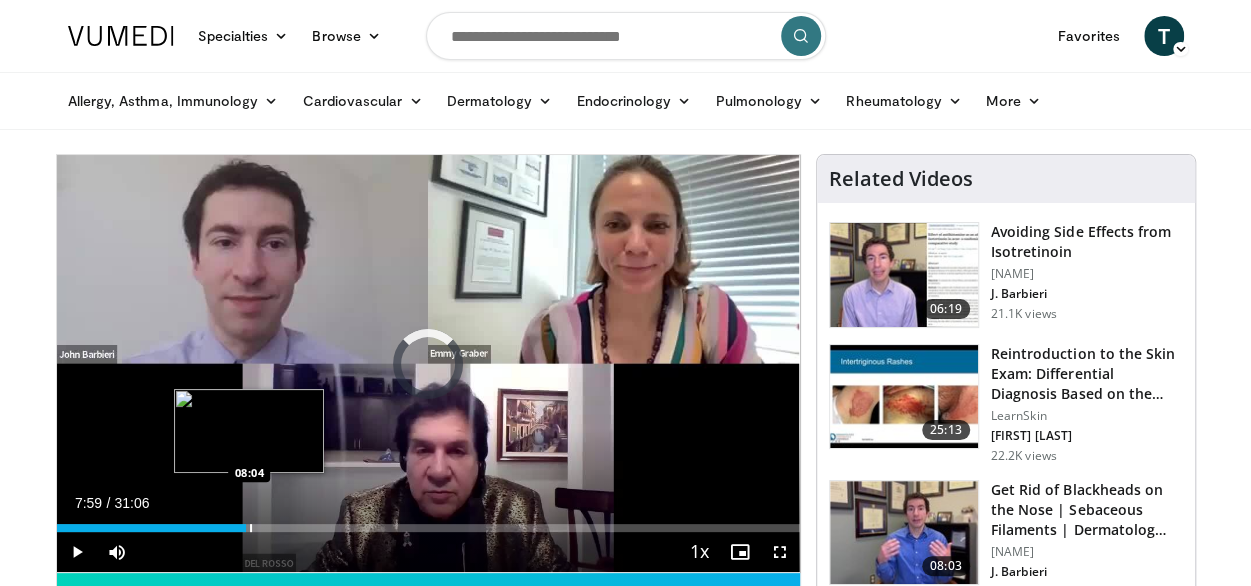drag, startPoint x: 224, startPoint y: 529, endPoint x: 250, endPoint y: 521, distance: 27.202942 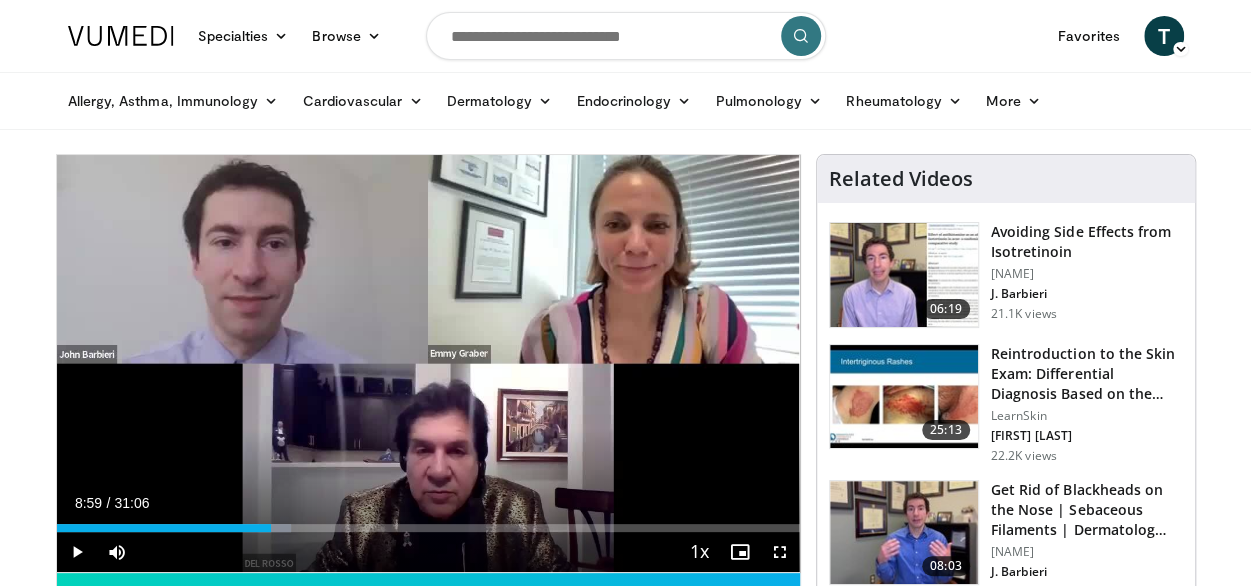drag, startPoint x: 256, startPoint y: 527, endPoint x: 271, endPoint y: 525, distance: 15.132746 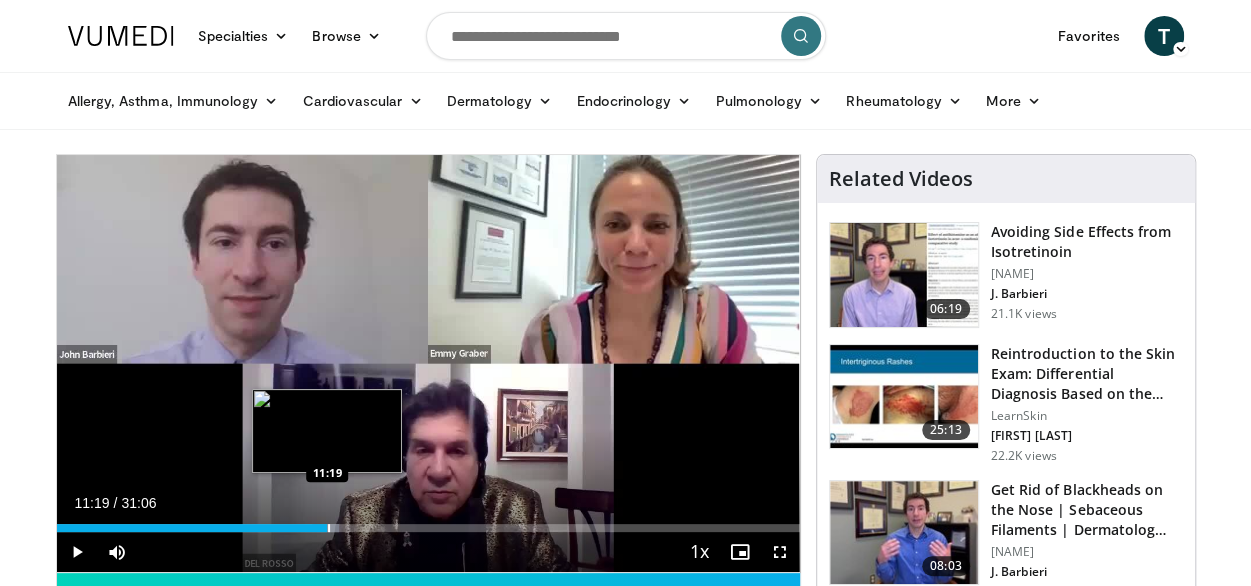 drag, startPoint x: 273, startPoint y: 528, endPoint x: 327, endPoint y: 519, distance: 54.74486 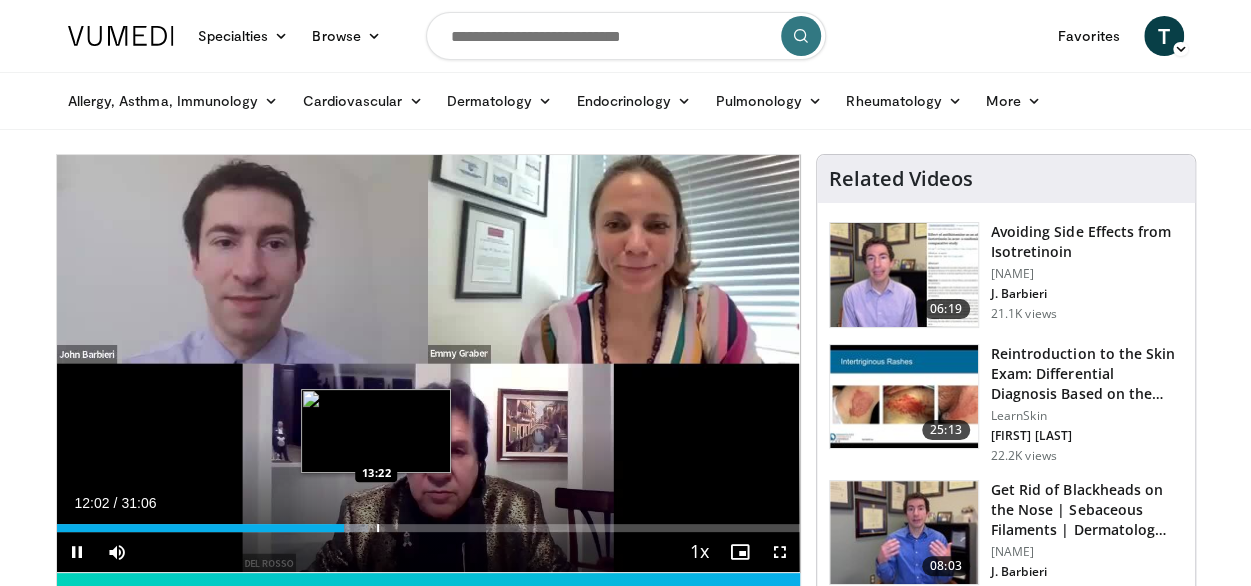 drag, startPoint x: 341, startPoint y: 520, endPoint x: 376, endPoint y: 513, distance: 35.69314 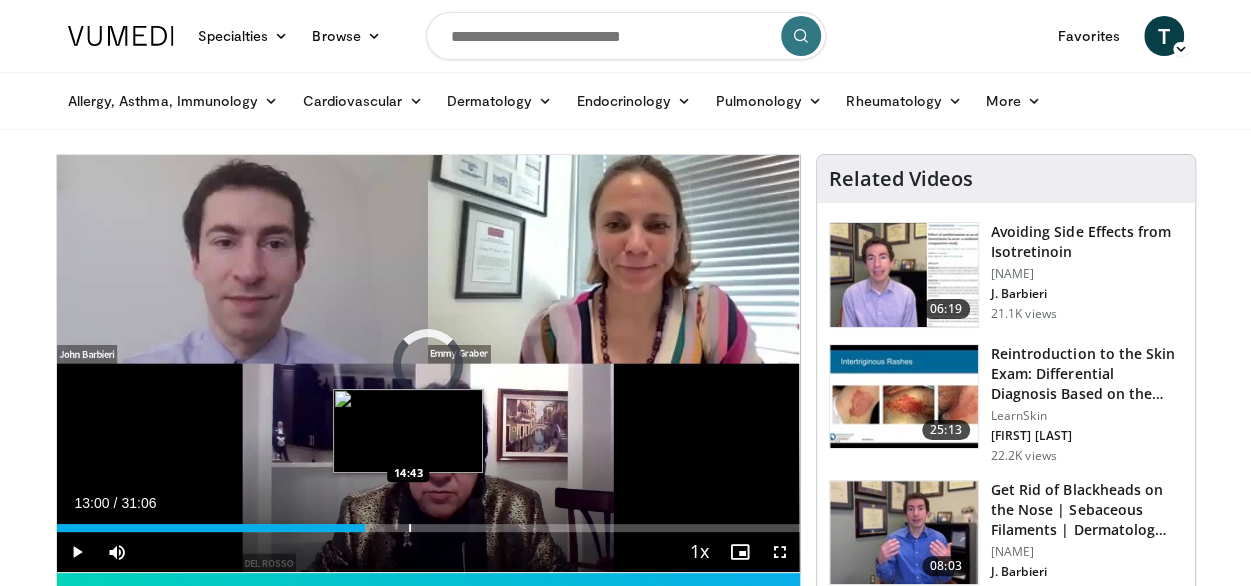 drag, startPoint x: 346, startPoint y: 527, endPoint x: 408, endPoint y: 523, distance: 62.1289 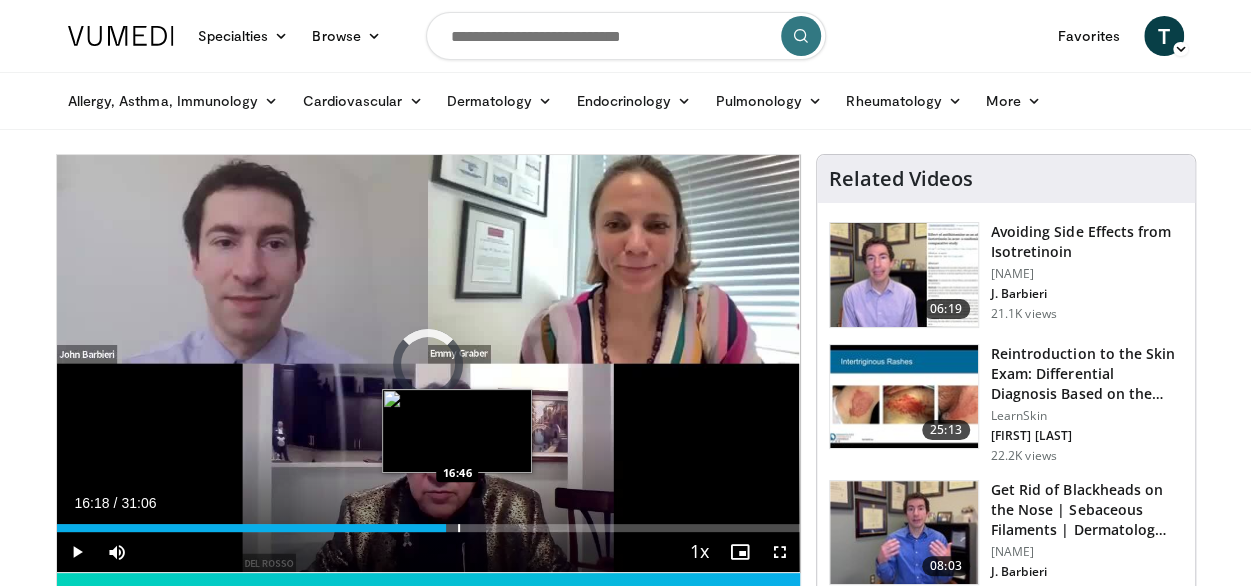 drag, startPoint x: 422, startPoint y: 525, endPoint x: 456, endPoint y: 520, distance: 34.36568 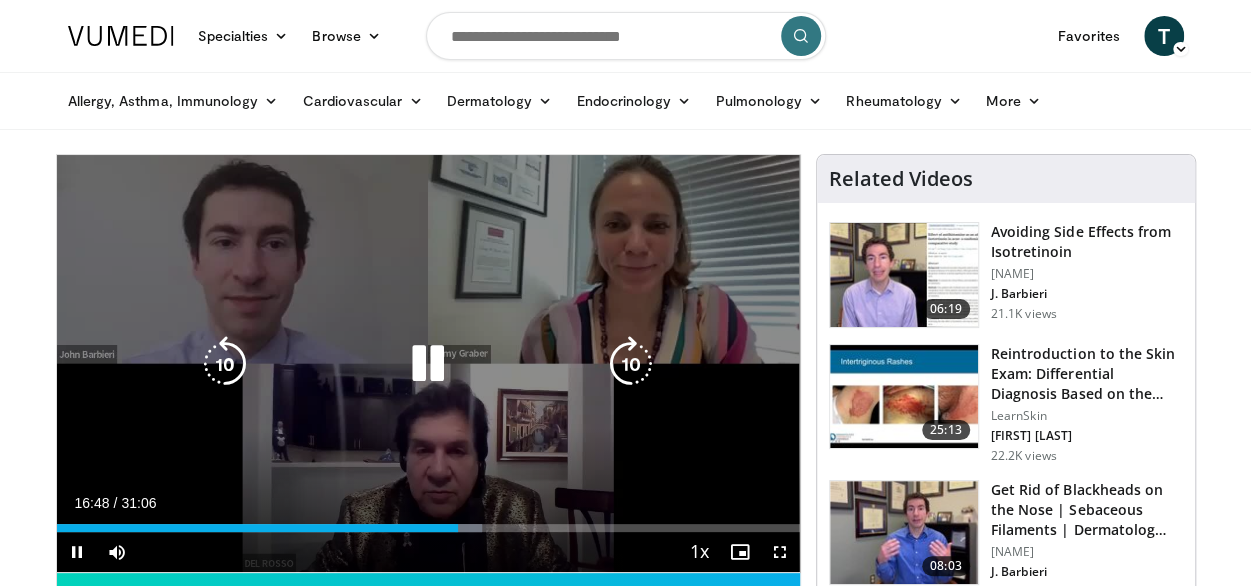 click at bounding box center [428, 364] 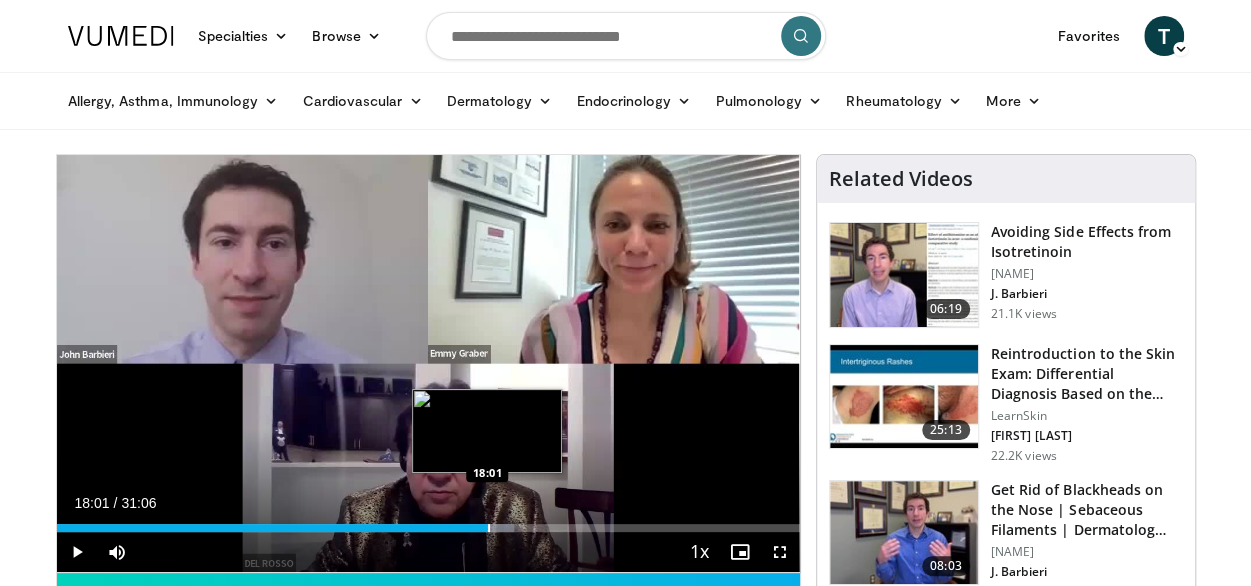 drag, startPoint x: 458, startPoint y: 530, endPoint x: 487, endPoint y: 524, distance: 29.614185 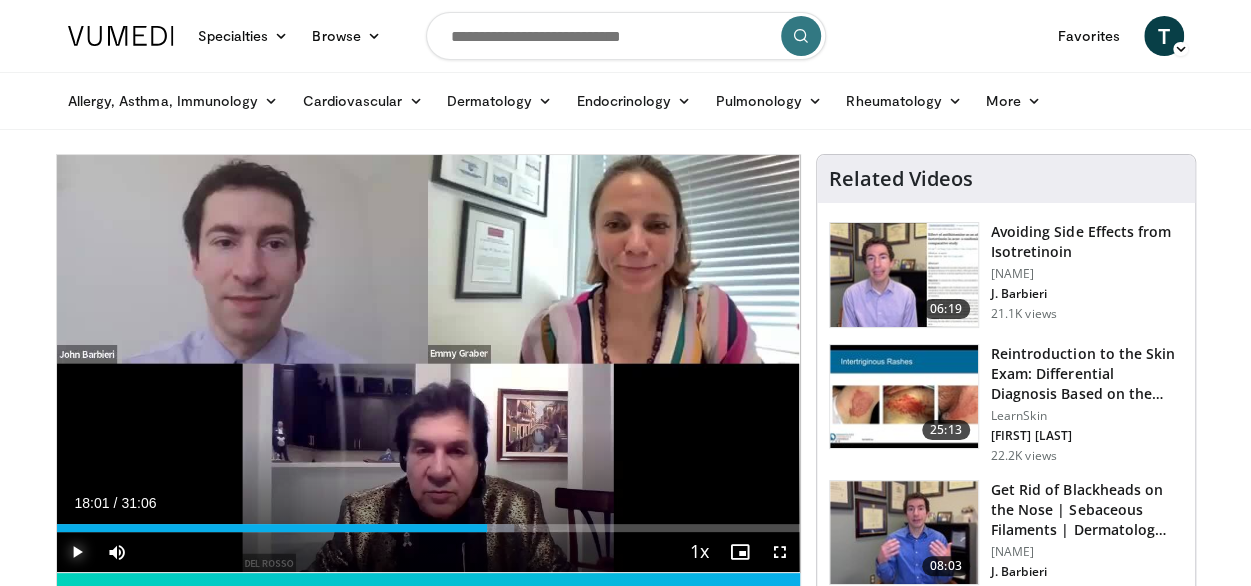 click at bounding box center [77, 552] 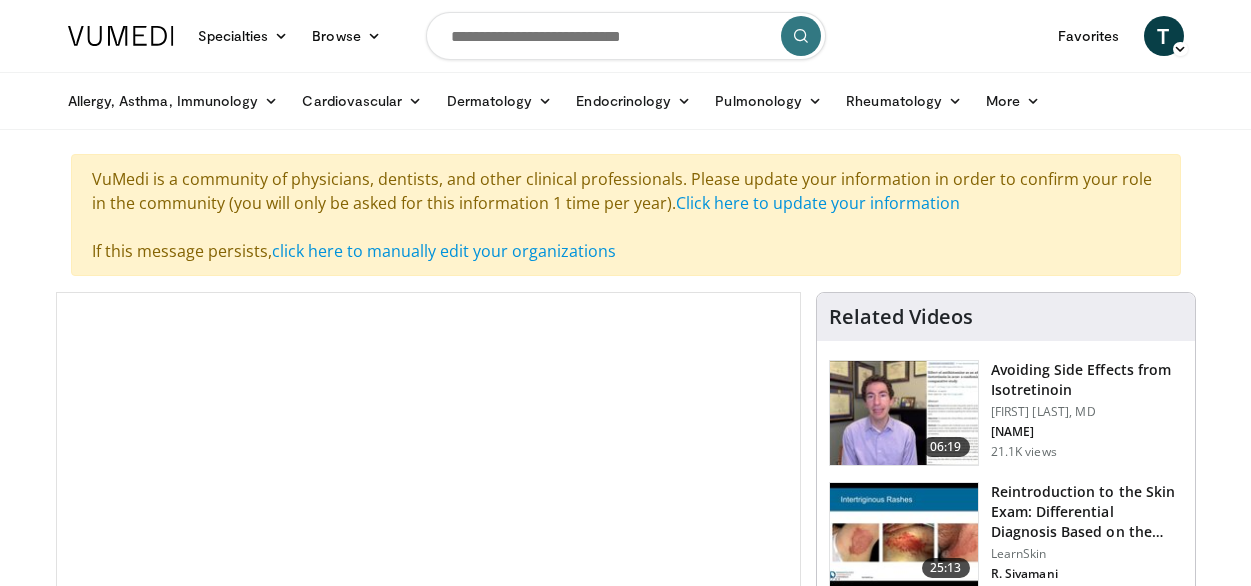scroll, scrollTop: 0, scrollLeft: 0, axis: both 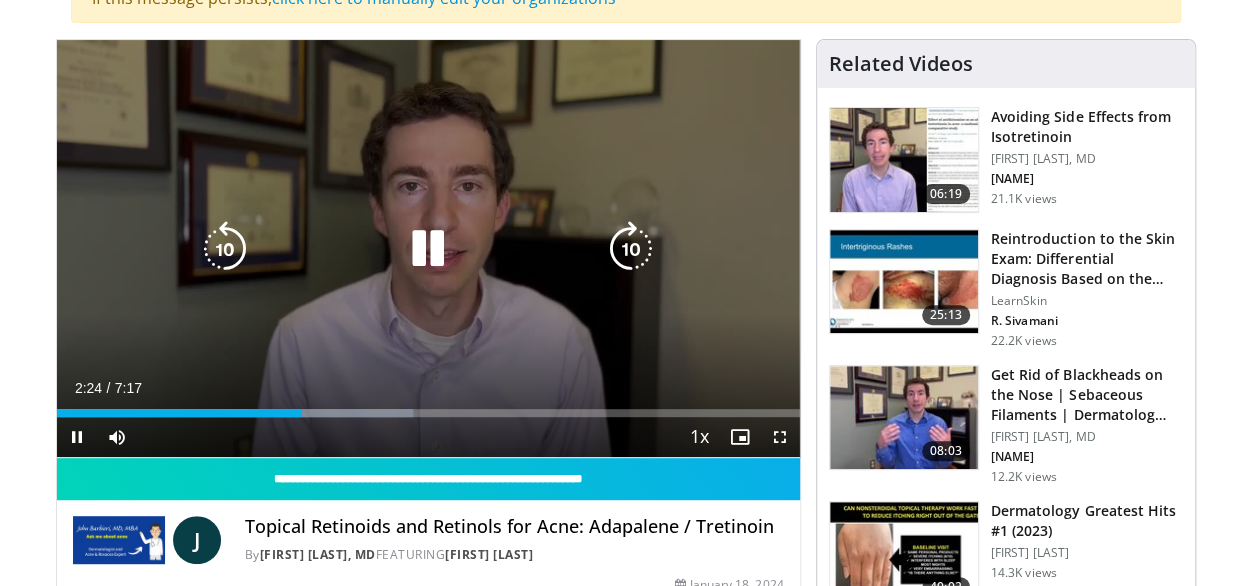 click at bounding box center [428, 249] 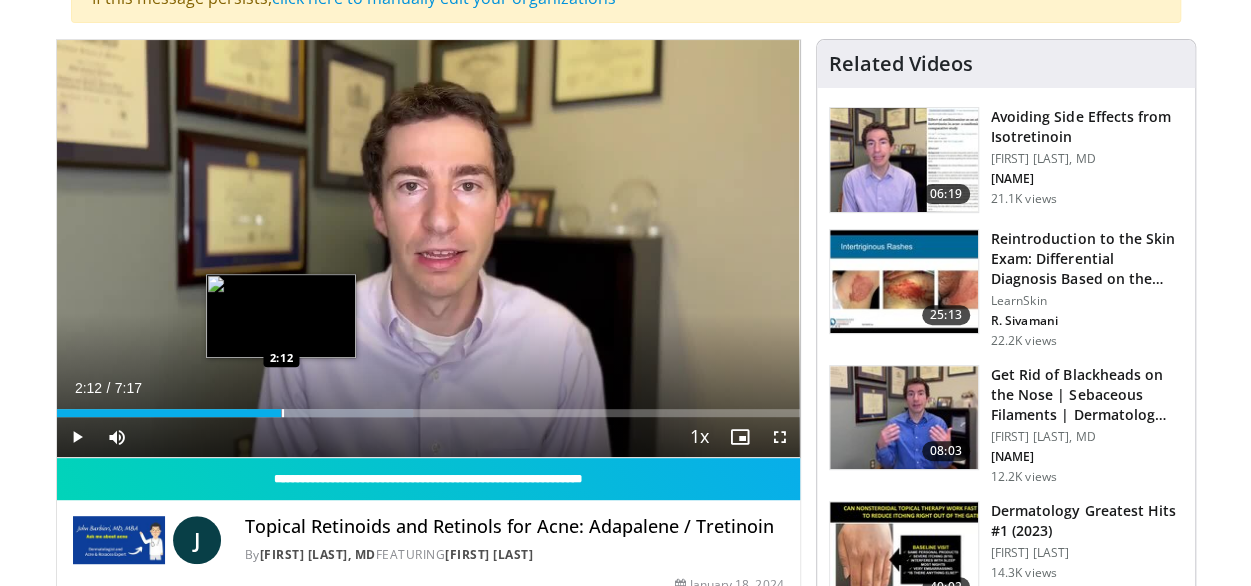 drag, startPoint x: 301, startPoint y: 409, endPoint x: 281, endPoint y: 400, distance: 21.931713 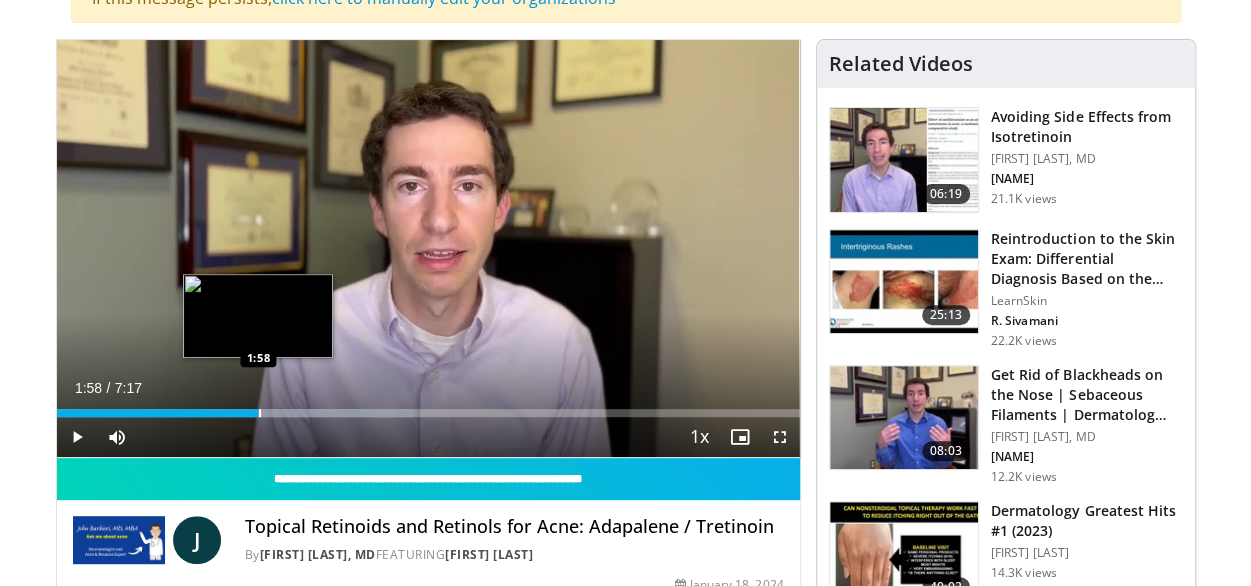 drag, startPoint x: 281, startPoint y: 413, endPoint x: 258, endPoint y: 407, distance: 23.769728 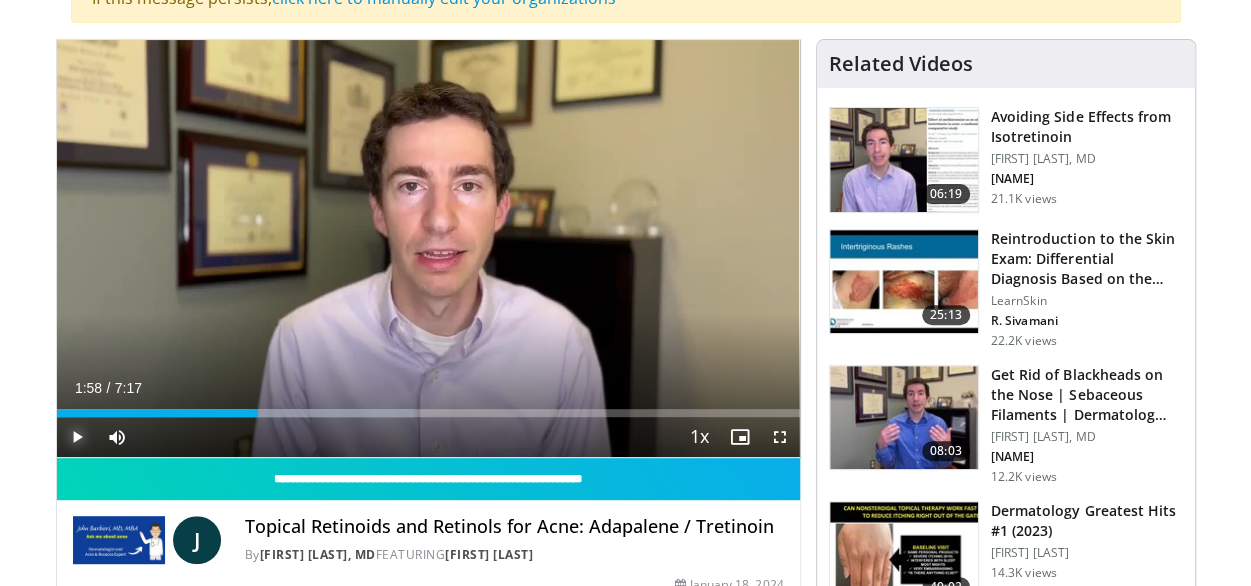 click at bounding box center [77, 437] 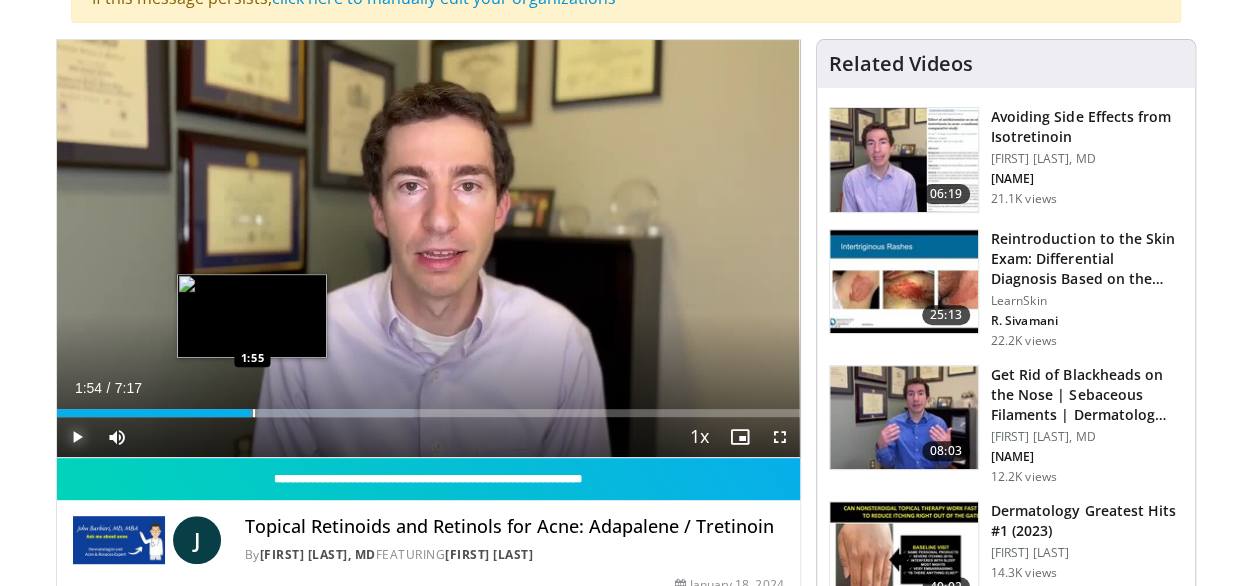 click on "Loaded :  47.97% 1:54 1:55" at bounding box center (428, 413) 